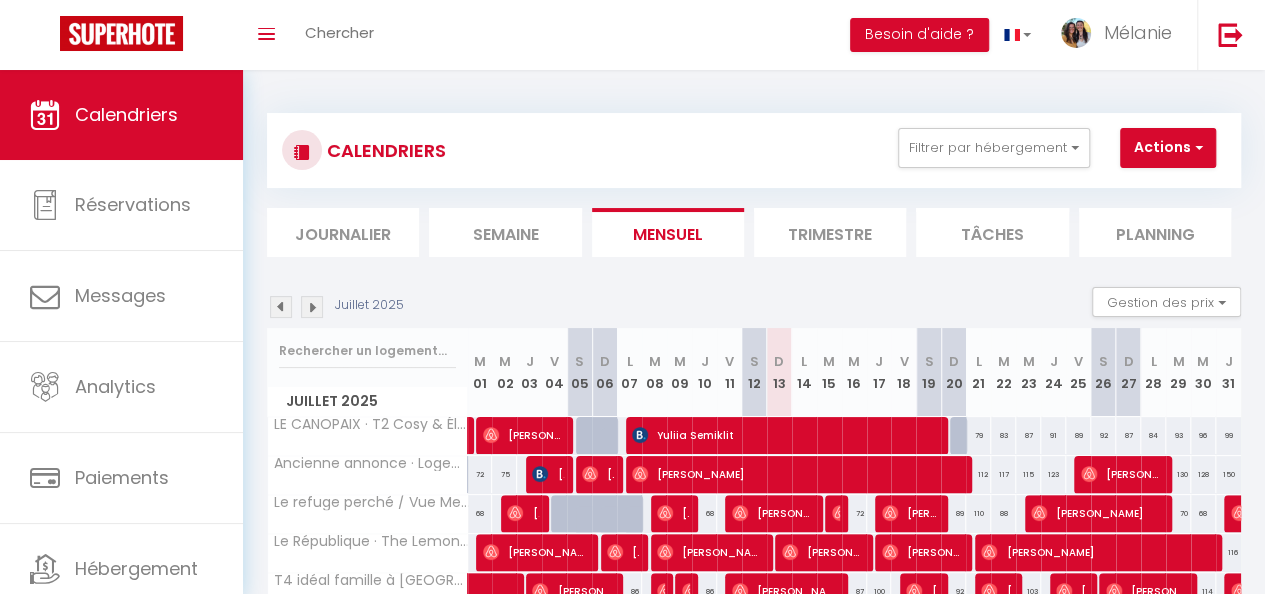 scroll, scrollTop: 113, scrollLeft: 0, axis: vertical 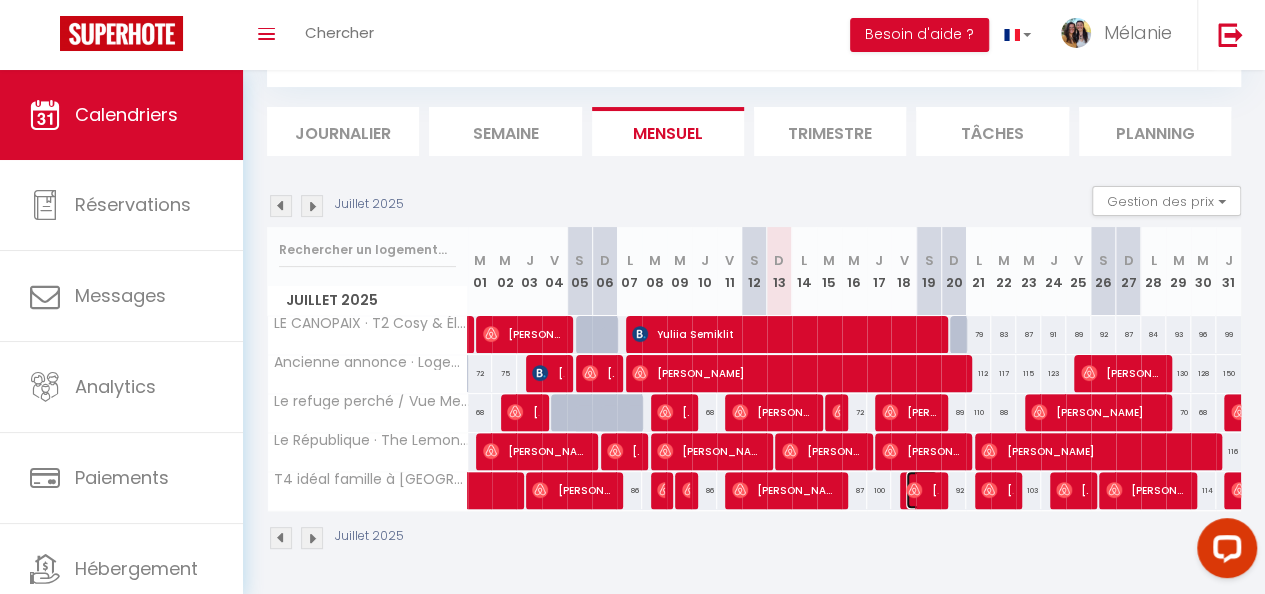 click on "[PERSON_NAME]" at bounding box center [922, 490] 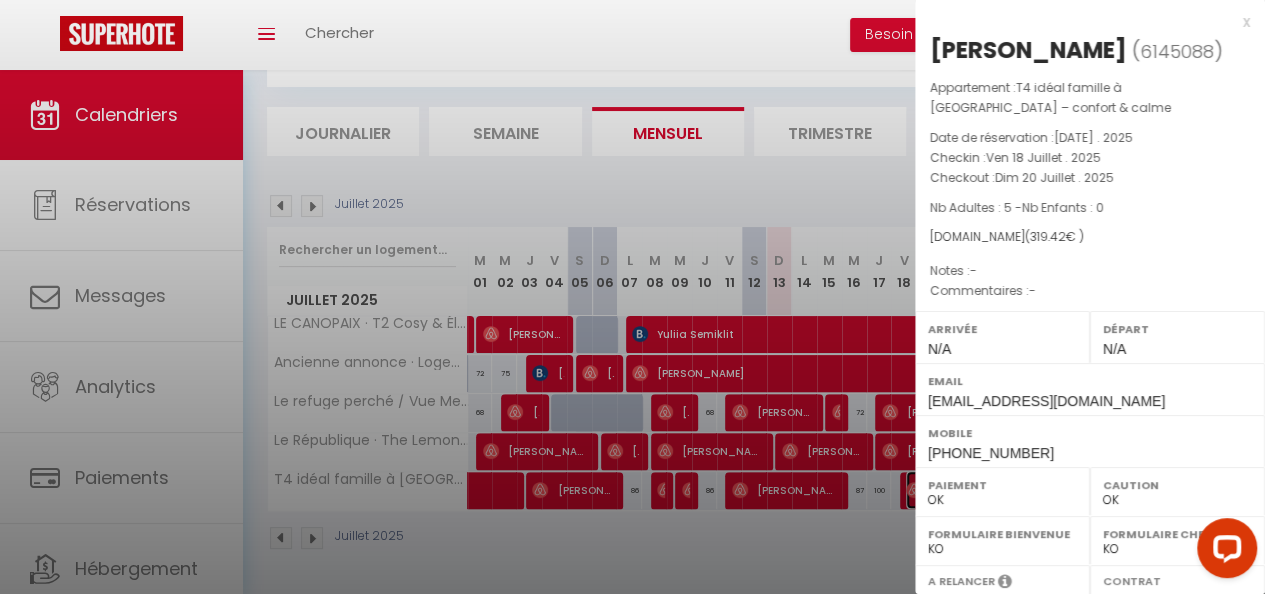 select on "22114" 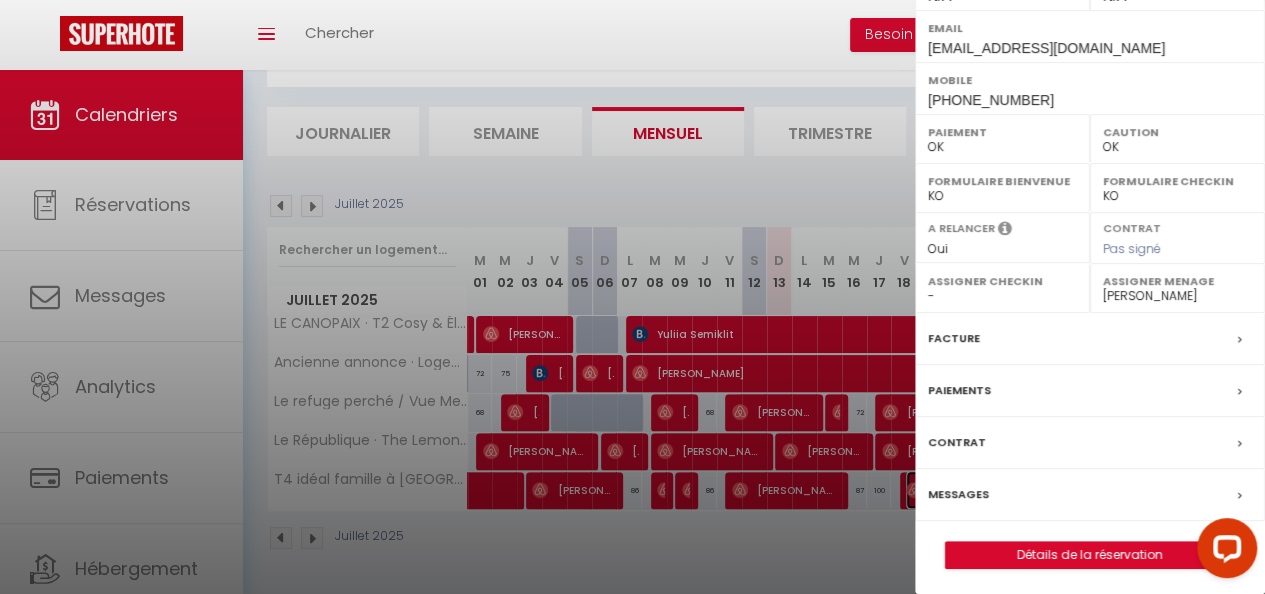 scroll, scrollTop: 0, scrollLeft: 0, axis: both 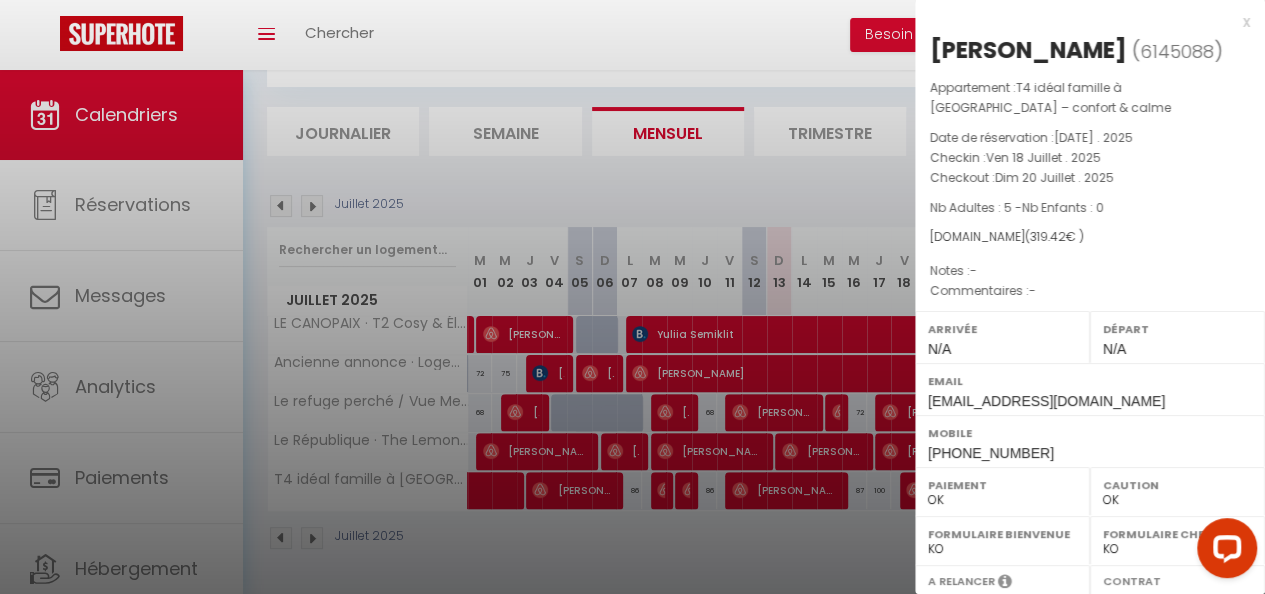 click at bounding box center (632, 297) 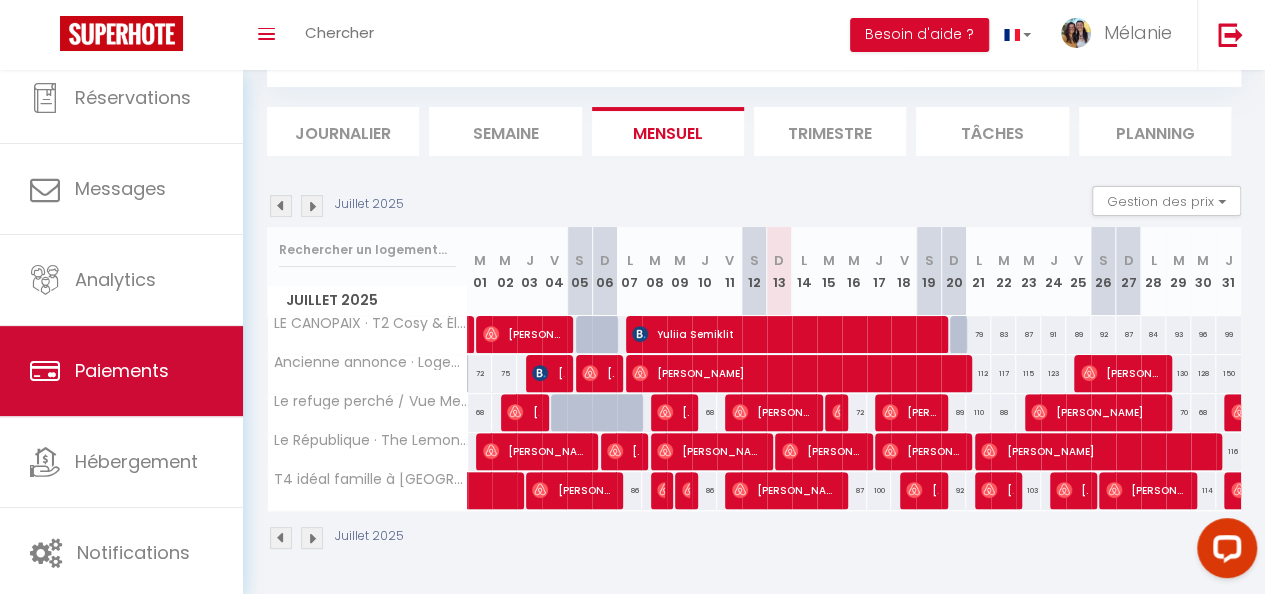 scroll, scrollTop: 106, scrollLeft: 0, axis: vertical 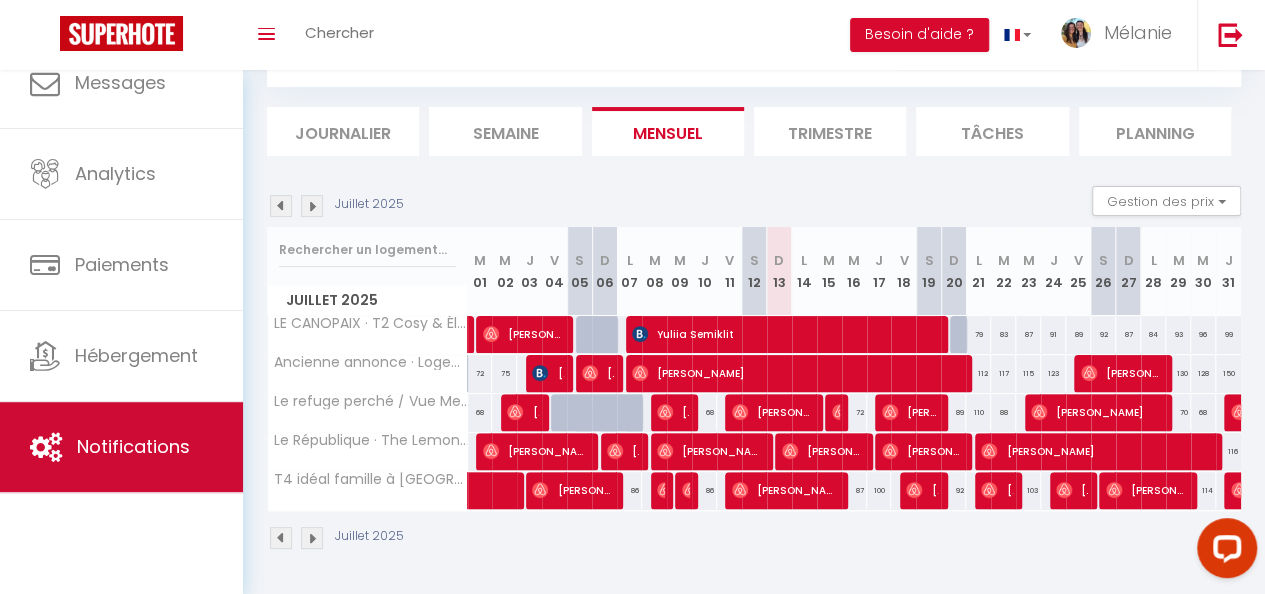 click on "Notifications" at bounding box center [133, 446] 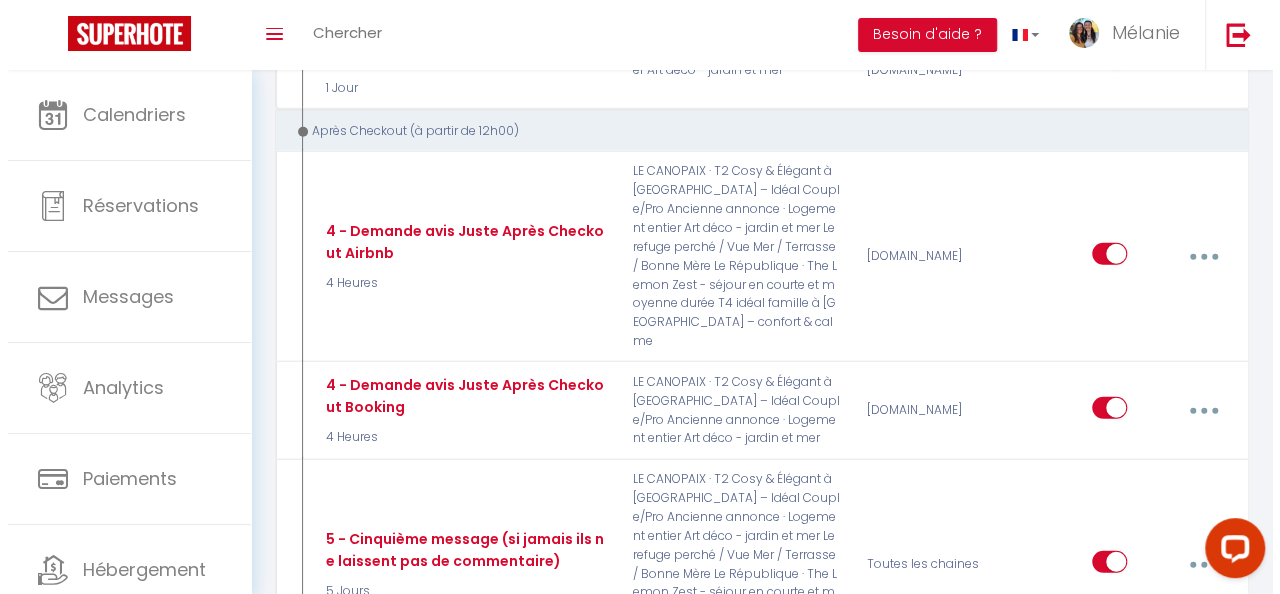 scroll, scrollTop: 2475, scrollLeft: 0, axis: vertical 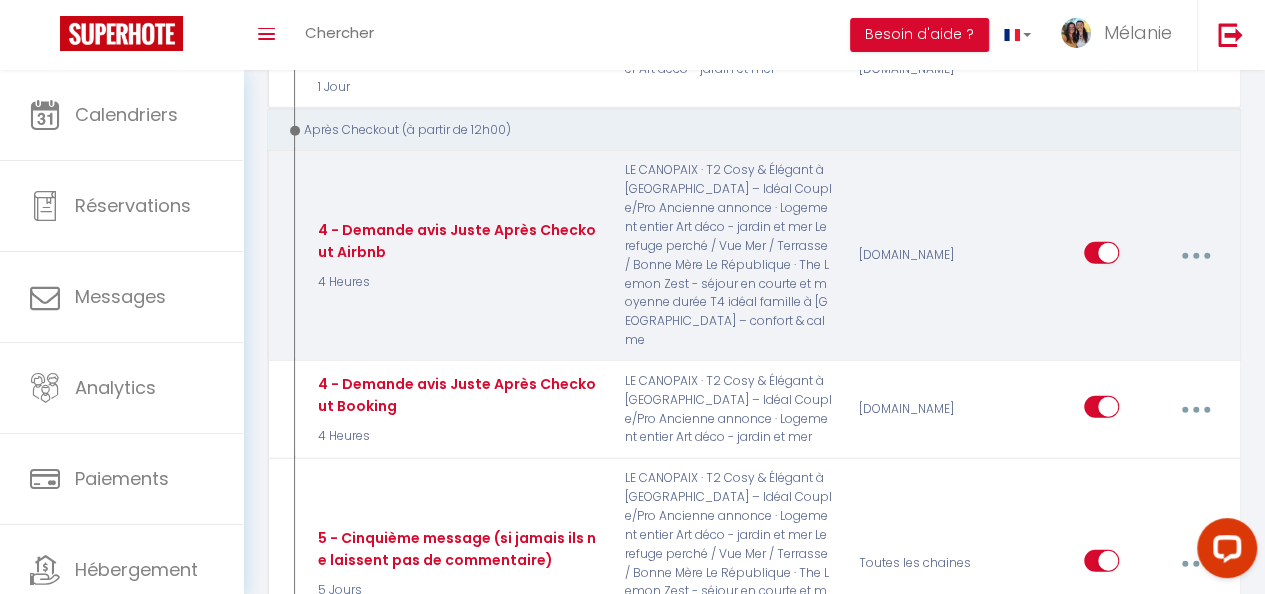 click at bounding box center (1196, 256) 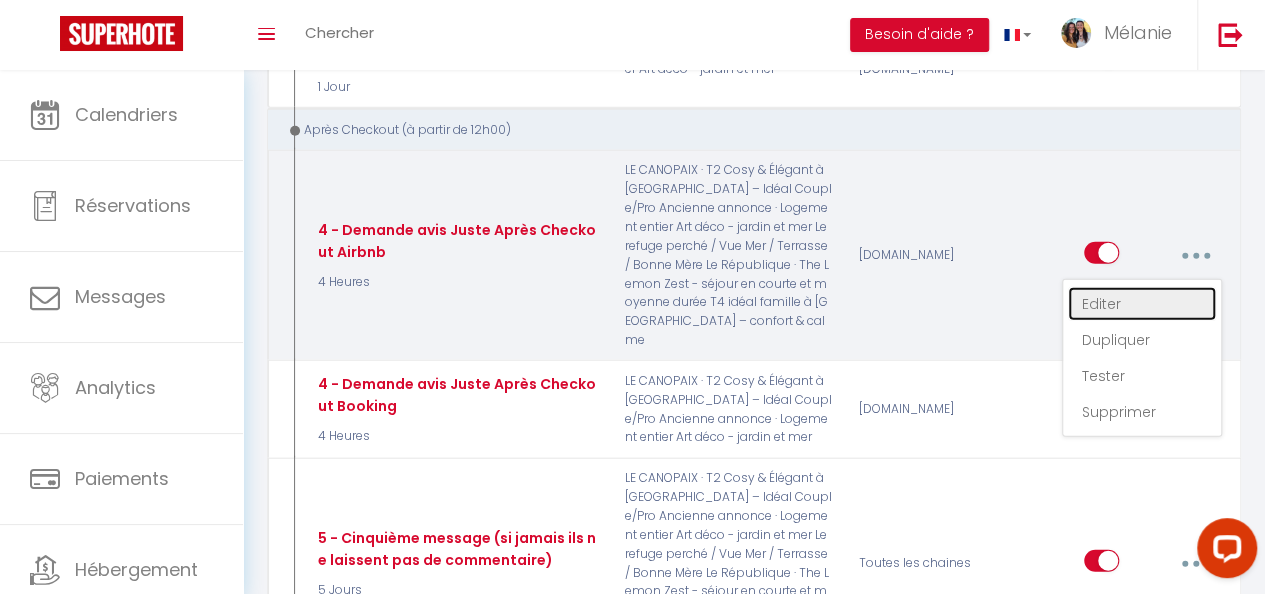 click on "Editer" at bounding box center [1142, 304] 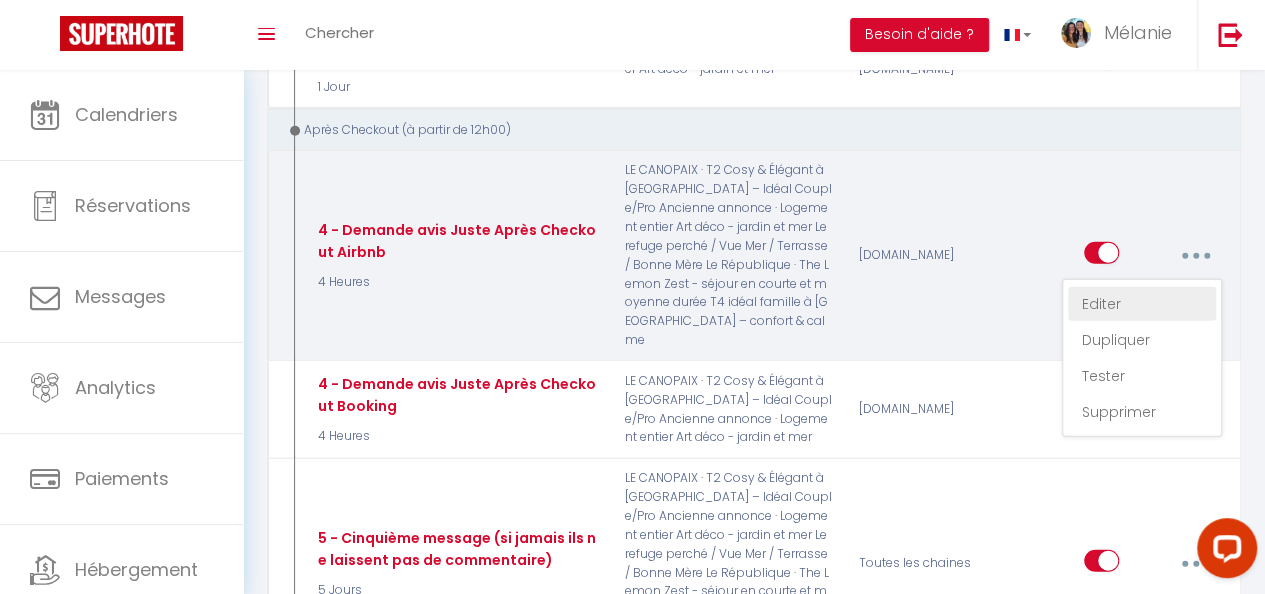 type on "4 - Demande avis Juste Après Checkout Airbnb" 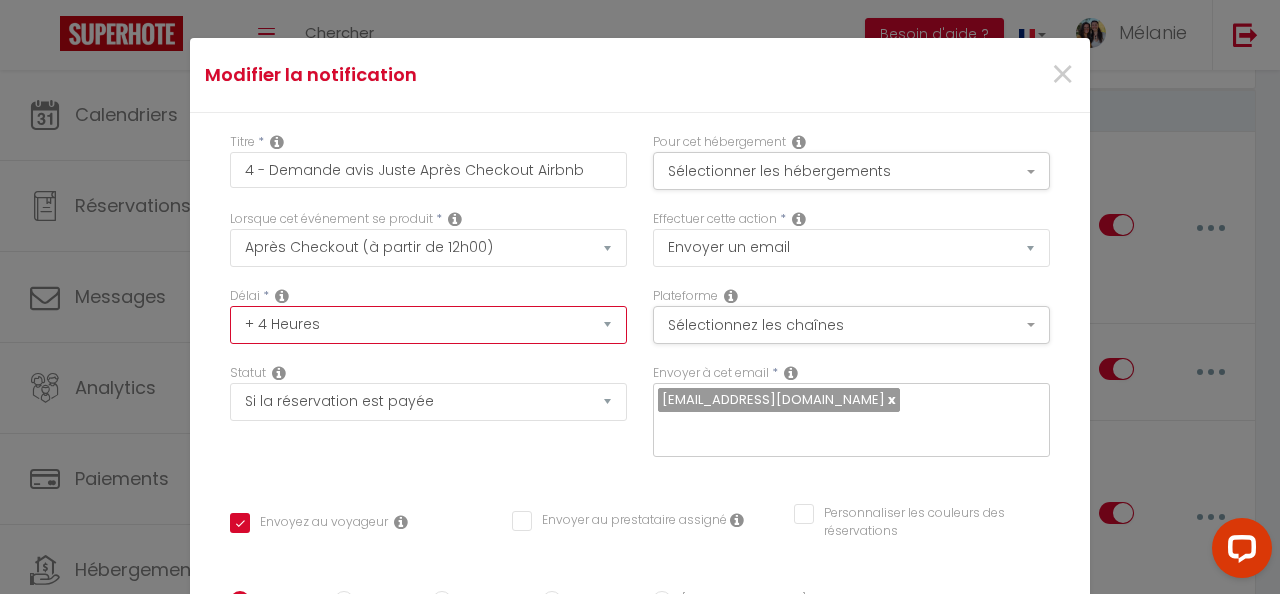 click on "Immédiat + 10 Minutes + 1 Heure + 2 Heures + 3 Heures + 4 Heures + 5 Heures + 6 Heures + 7 Heures + 8 Heures + 9 Heures + 10 Heures + 11 Heures + 12 Heures + 13 Heures + 14 Heures + 15 Heures + 16 Heures + 17 Heures + 18 Heures + 19 Heures + 20 Heures + 21 Heures + 22 Heures + 23 Heures   + 1 Jour + 2 Jours + 3 Jours + 4 Jours + 5 Jours + 6 Jours + 7 Jours + 8 Jours + 9 Jours + 10 Jours + 11 Jours + 12 Jours + 13 Jours + 14 Jours + 15 Jours + 16 Jours + 17 Jours + 18 Jours + 19 Jours + 20 Jours + 21 Jours + 22 Jours + 23 Jours + 24 Jours + 25 Jours + 26 Jours + 27 Jours + 28 Jours + 29 Jours + 30 Jours + 31 Jours + 32 Jours + 33 Jours + 34 Jours + 35 Jours + 36 Jours + 37 Jours + 38 Jours + 39 Jours + 40 Jours + 41 Jours + 42 Jours + 43 Jours + 44 Jours + 45 Jours + 46 Jours + 47 Jours + 48 Jours + 49 Jours + 50 Jours + 51 Jours + 52 Jours + 53 Jours + 54 Jours + 55 Jours + 56 Jours + 57 Jours + 58 Jours + 59 Jours + 60 Jours + 61 Jours + 62 Jours + 63 Jours + 64 Jours + 65 Jours + 66 Jours + 67 Jours" at bounding box center [428, 325] 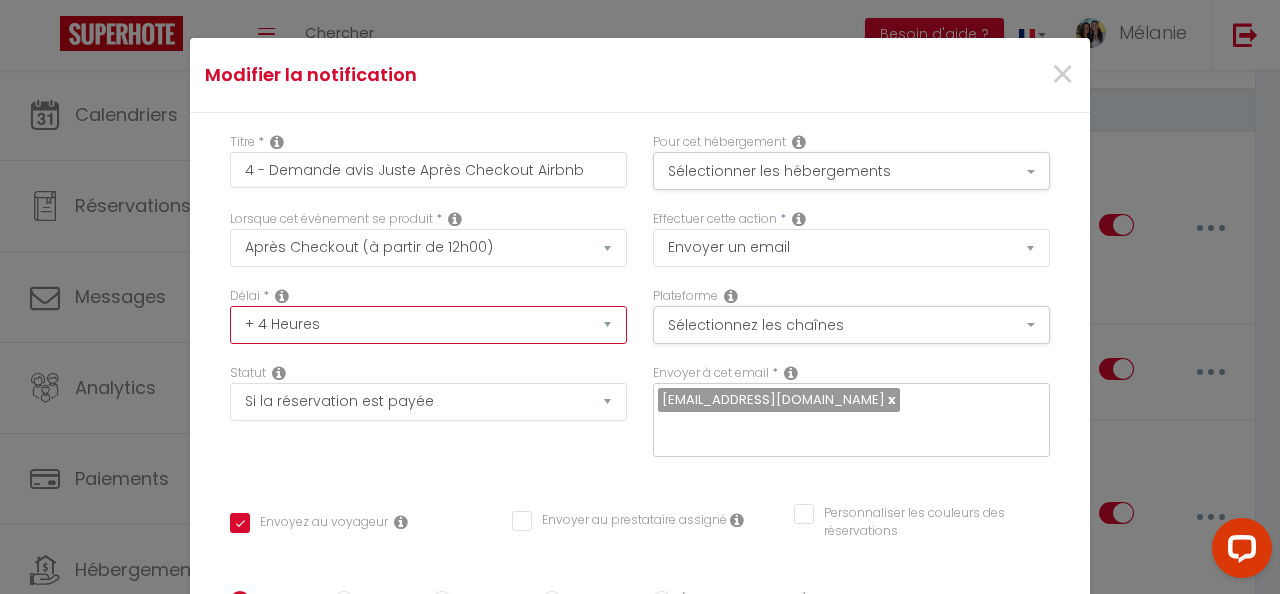 select on "6 Heures" 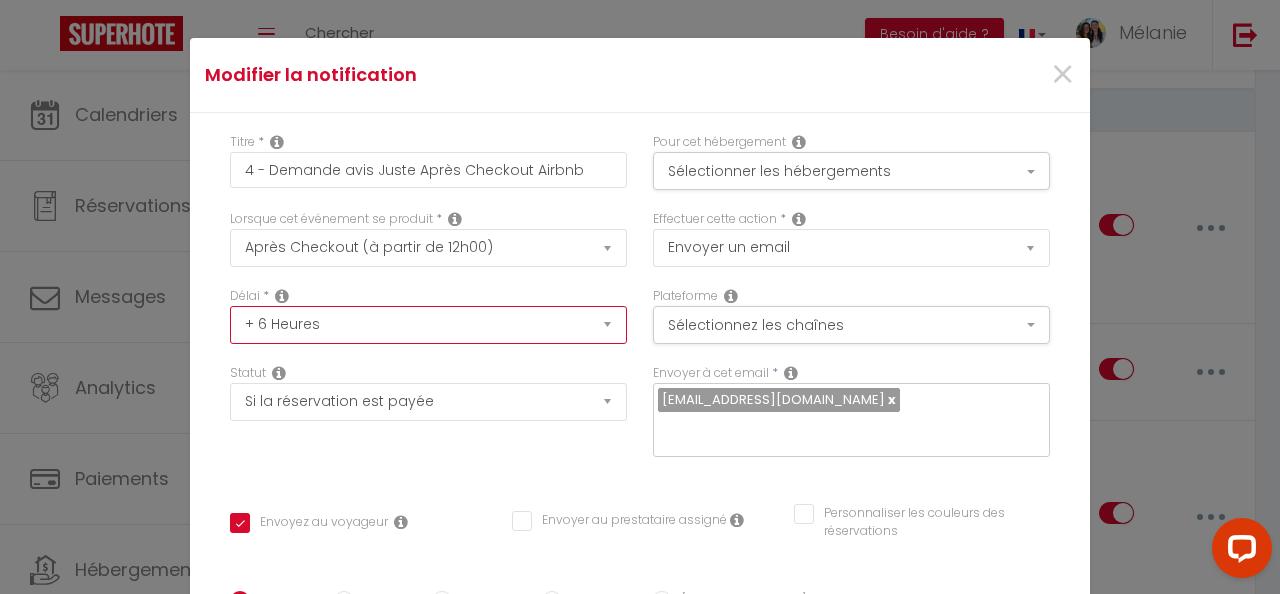 click on "Immédiat + 10 Minutes + 1 Heure + 2 Heures + 3 Heures + 4 Heures + 5 Heures + 6 Heures + 7 Heures + 8 Heures + 9 Heures + 10 Heures + 11 Heures + 12 Heures + 13 Heures + 14 Heures + 15 Heures + 16 Heures + 17 Heures + 18 Heures + 19 Heures + 20 Heures + 21 Heures + 22 Heures + 23 Heures   + 1 Jour + 2 Jours + 3 Jours + 4 Jours + 5 Jours + 6 Jours + 7 Jours + 8 Jours + 9 Jours + 10 Jours + 11 Jours + 12 Jours + 13 Jours + 14 Jours + 15 Jours + 16 Jours + 17 Jours + 18 Jours + 19 Jours + 20 Jours + 21 Jours + 22 Jours + 23 Jours + 24 Jours + 25 Jours + 26 Jours + 27 Jours + 28 Jours + 29 Jours + 30 Jours + 31 Jours + 32 Jours + 33 Jours + 34 Jours + 35 Jours + 36 Jours + 37 Jours + 38 Jours + 39 Jours + 40 Jours + 41 Jours + 42 Jours + 43 Jours + 44 Jours + 45 Jours + 46 Jours + 47 Jours + 48 Jours + 49 Jours + 50 Jours + 51 Jours + 52 Jours + 53 Jours + 54 Jours + 55 Jours + 56 Jours + 57 Jours + 58 Jours + 59 Jours + 60 Jours + 61 Jours + 62 Jours + 63 Jours + 64 Jours + 65 Jours + 66 Jours + 67 Jours" at bounding box center (428, 325) 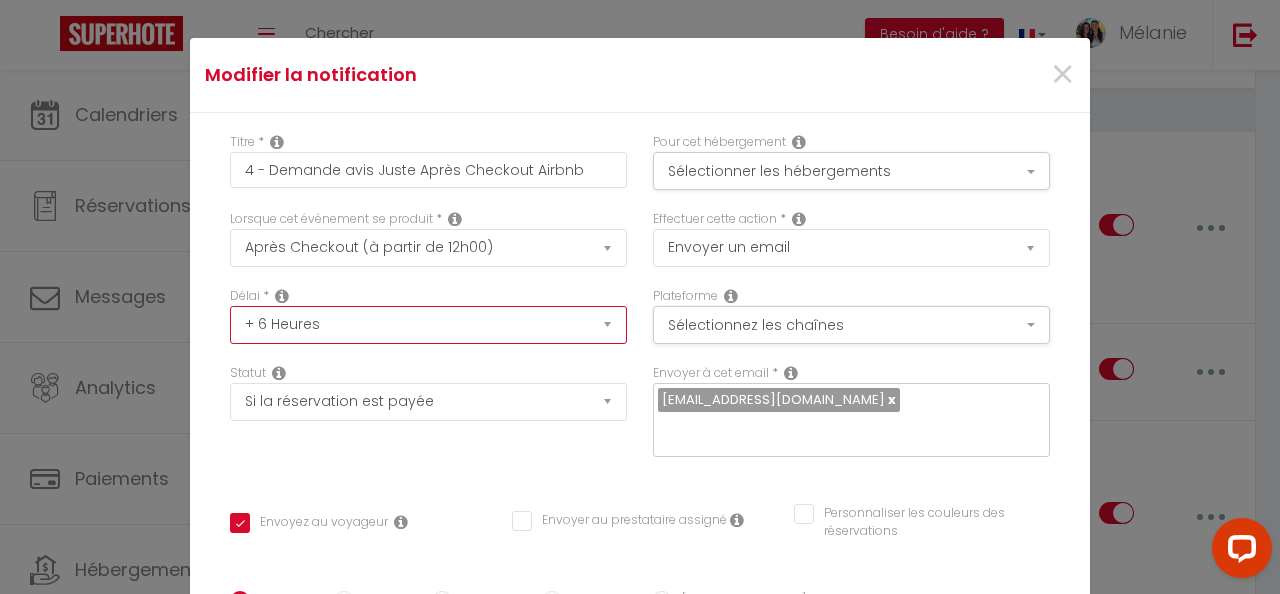 checkbox on "true" 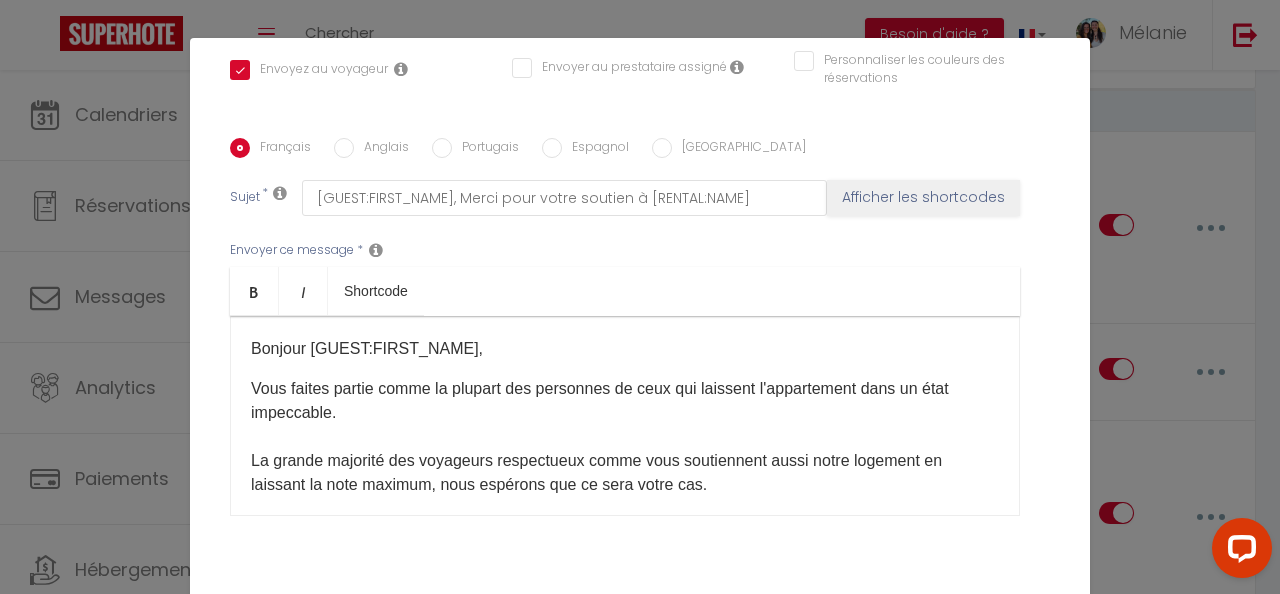 scroll, scrollTop: 495, scrollLeft: 0, axis: vertical 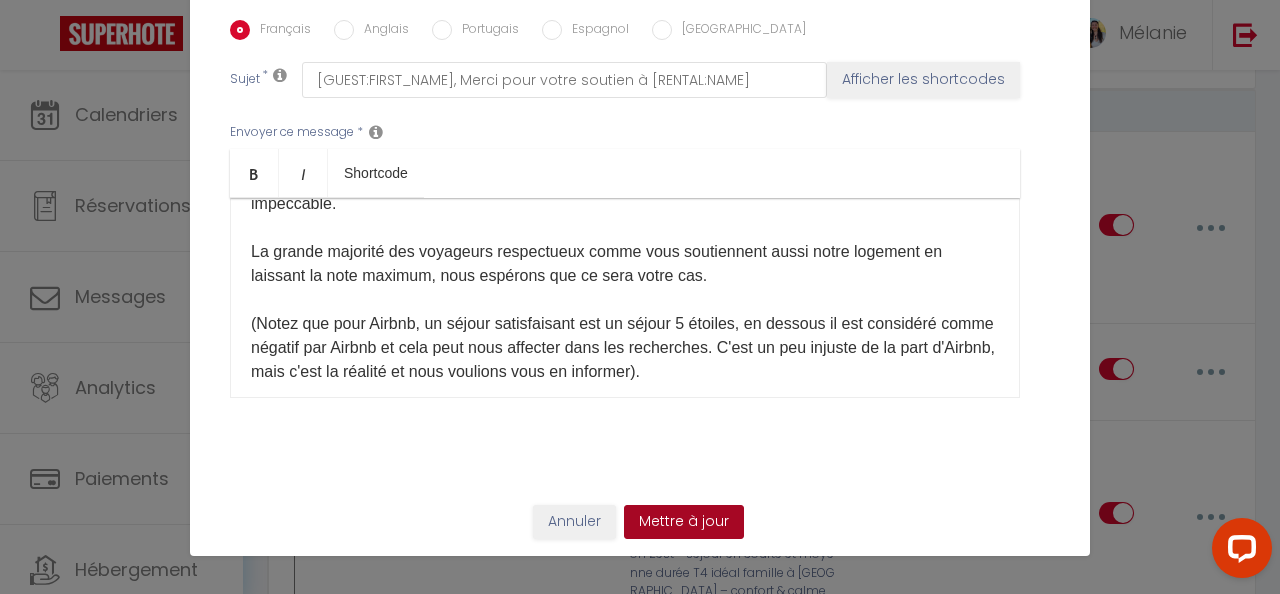 click on "Mettre à jour" at bounding box center [684, 522] 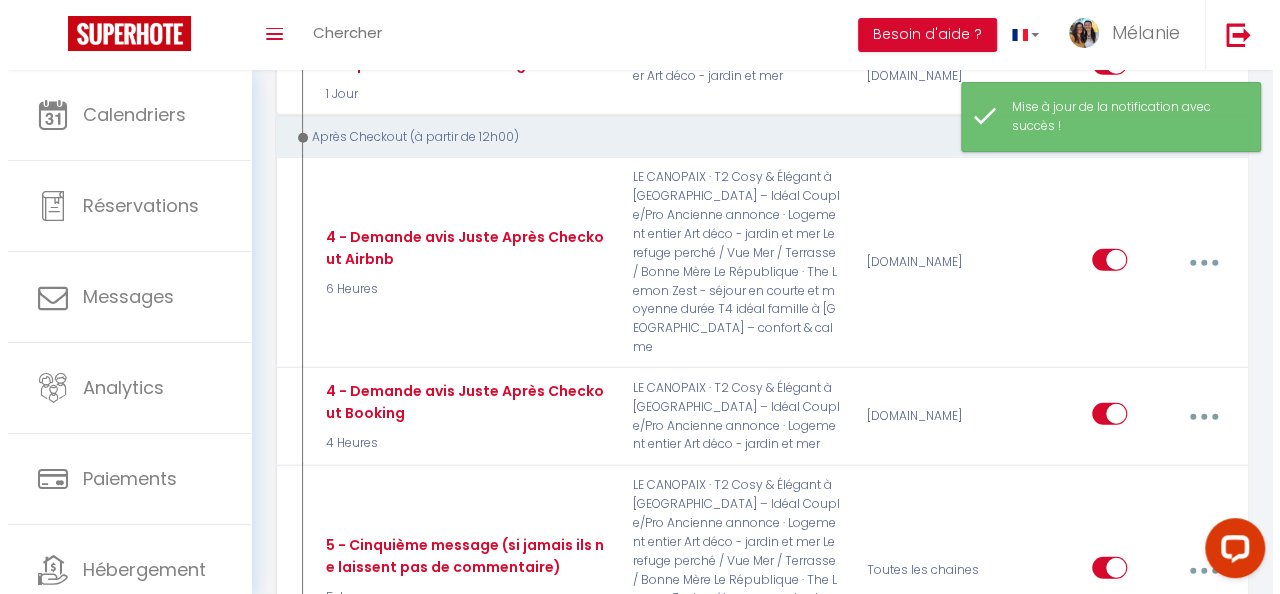 scroll, scrollTop: 2467, scrollLeft: 0, axis: vertical 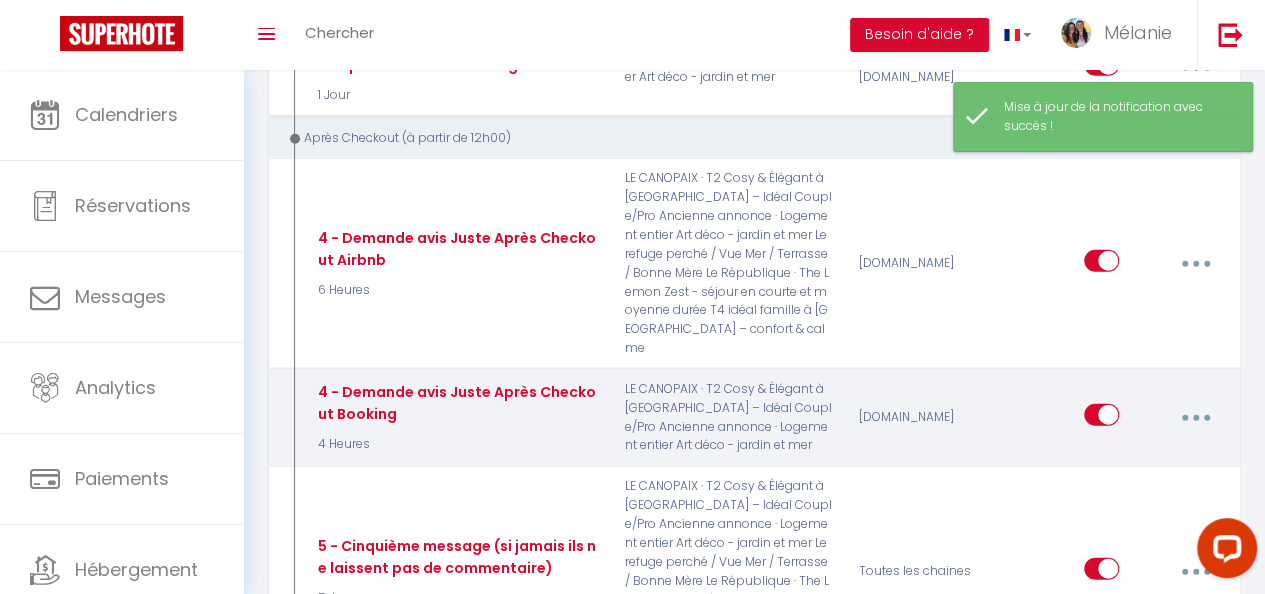 click at bounding box center [1195, 418] 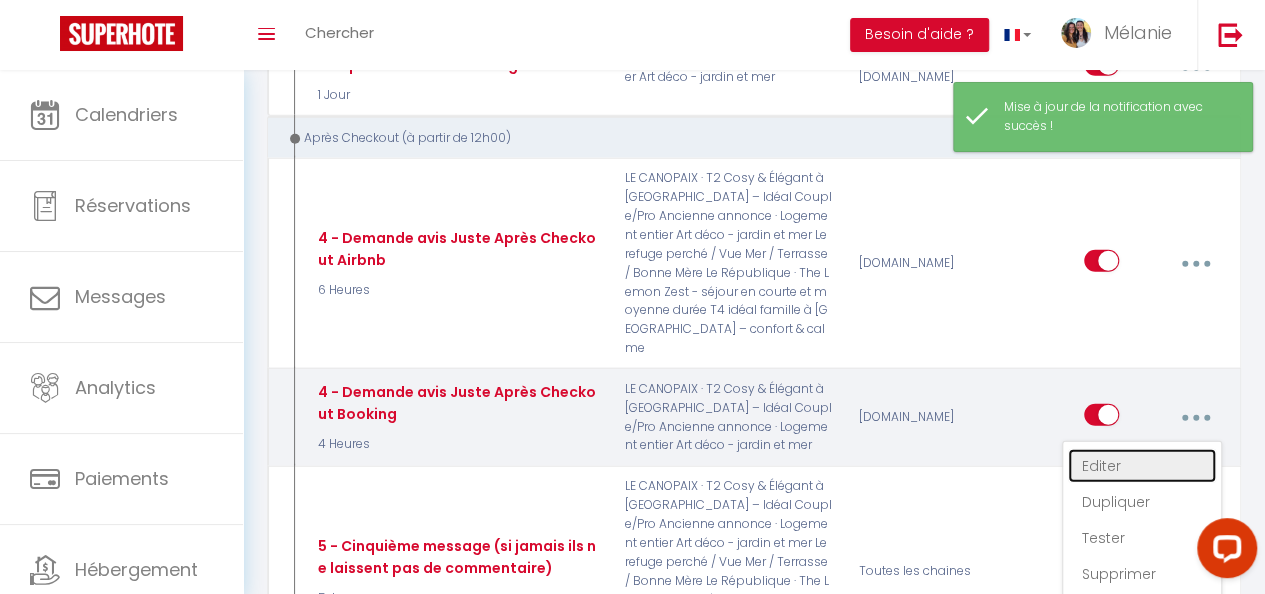 click on "Editer" at bounding box center [1142, 466] 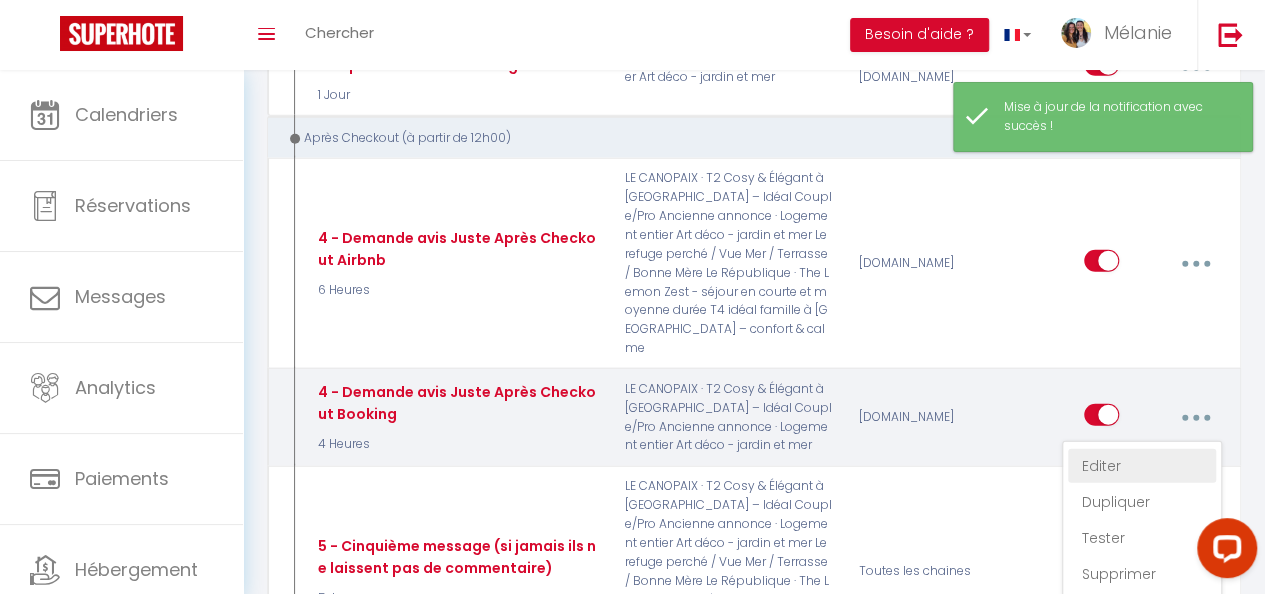 type on "4 - Demande avis Juste Après Checkout Booking" 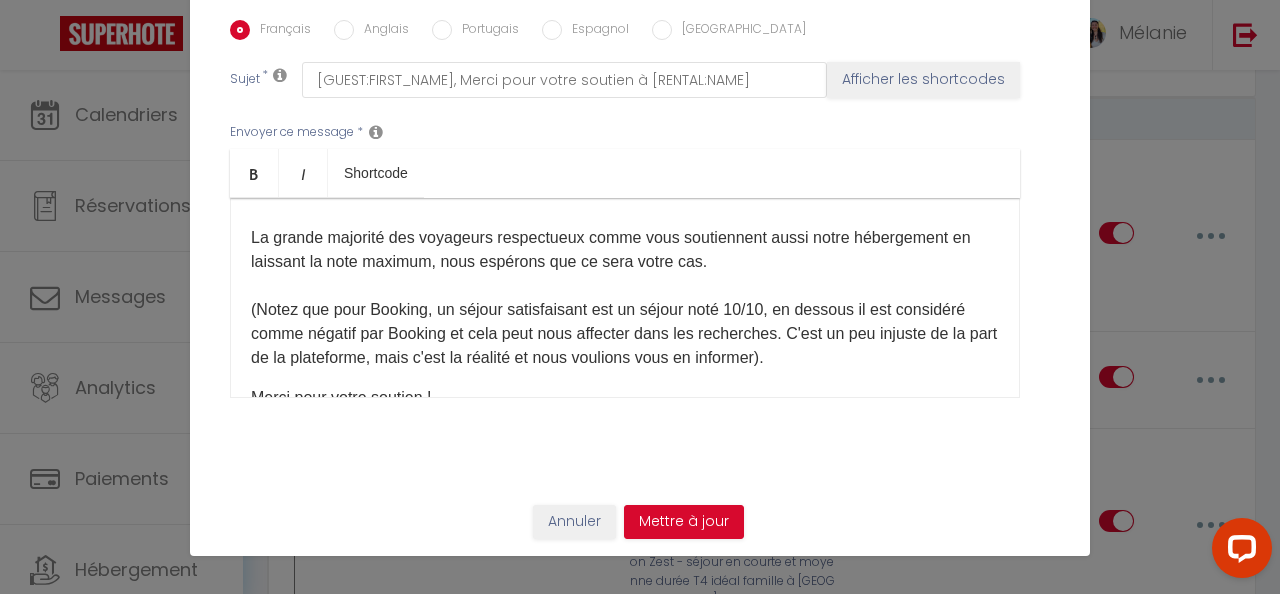 scroll, scrollTop: 0, scrollLeft: 0, axis: both 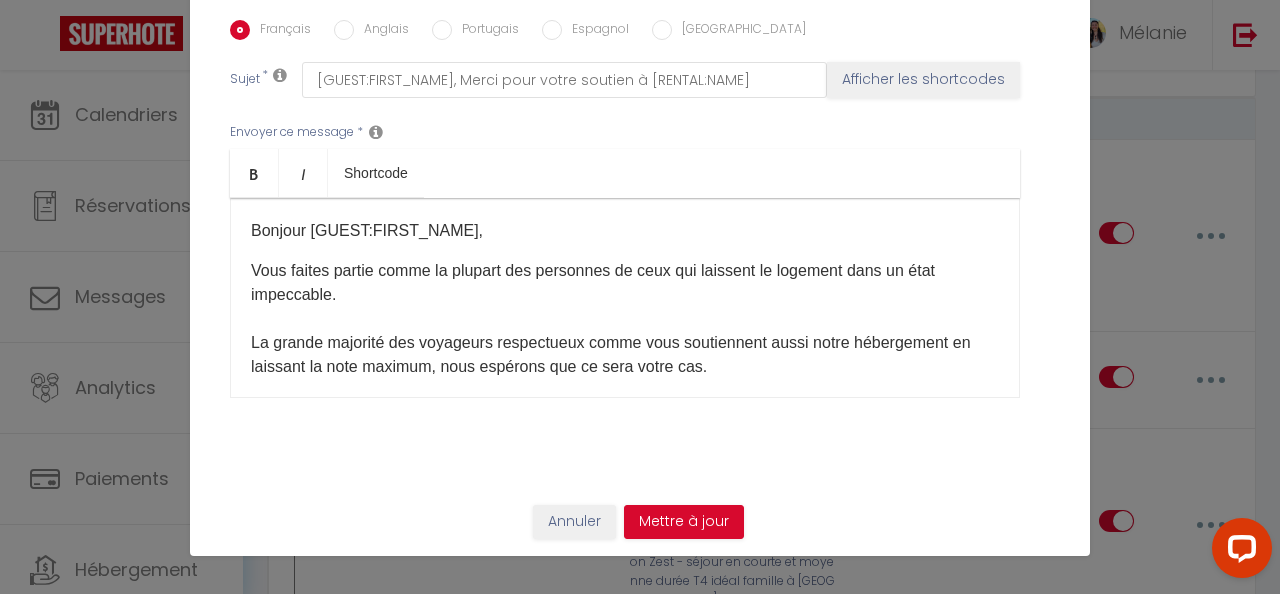 click on "Bonjour [GUEST:FIRST_NAME]," at bounding box center (625, 231) 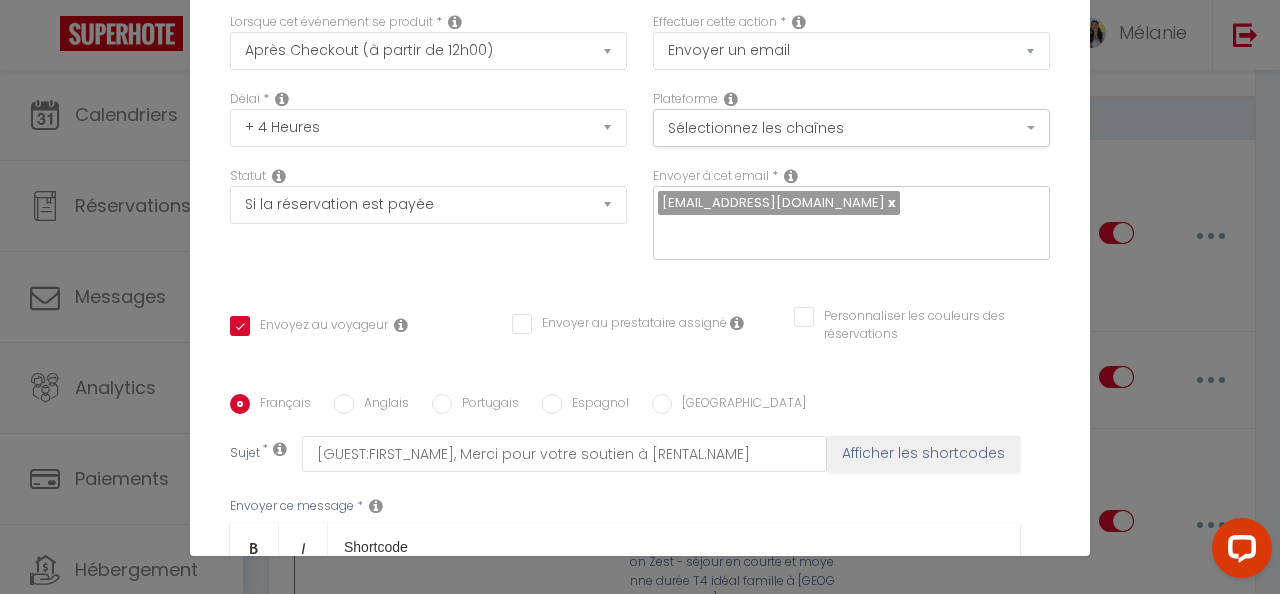 scroll, scrollTop: 99, scrollLeft: 0, axis: vertical 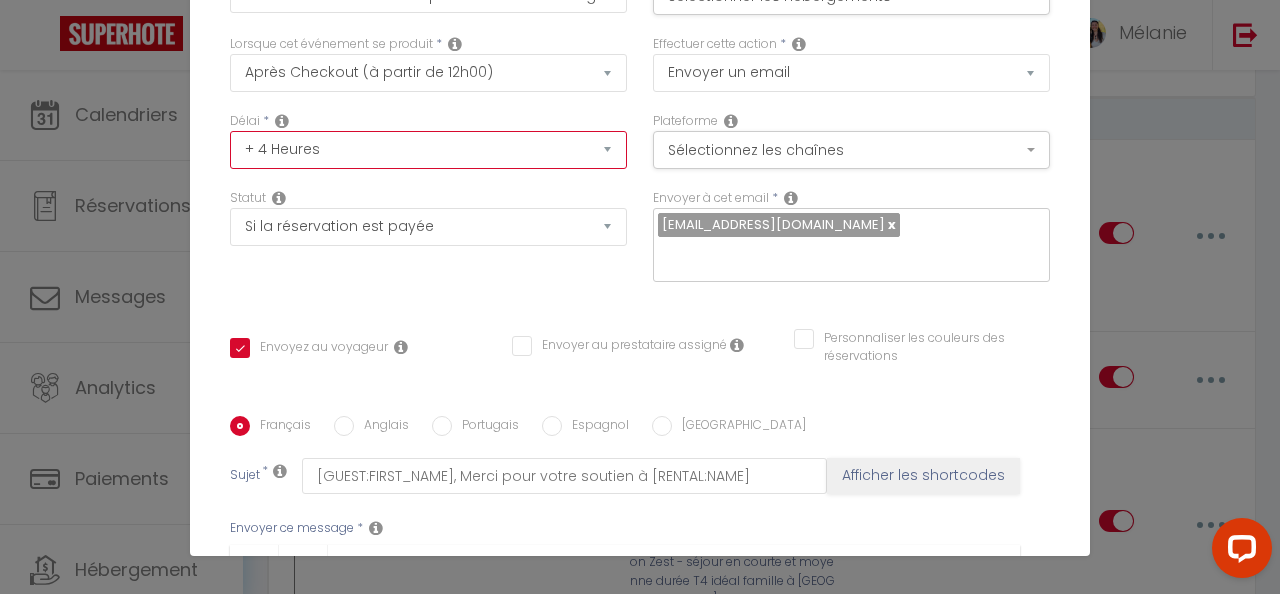 click on "Immédiat + 10 Minutes + 1 Heure + 2 Heures + 3 Heures + 4 Heures + 5 Heures + 6 Heures + 7 Heures + 8 Heures + 9 Heures + 10 Heures + 11 Heures + 12 Heures + 13 Heures + 14 Heures + 15 Heures + 16 Heures + 17 Heures + 18 Heures + 19 Heures + 20 Heures + 21 Heures + 22 Heures + 23 Heures   + 1 Jour + 2 Jours + 3 Jours + 4 Jours + 5 Jours + 6 Jours + 7 Jours + 8 Jours + 9 Jours + 10 Jours + 11 Jours + 12 Jours + 13 Jours + 14 Jours + 15 Jours + 16 Jours + 17 Jours + 18 Jours + 19 Jours + 20 Jours + 21 Jours + 22 Jours + 23 Jours + 24 Jours + 25 Jours + 26 Jours + 27 Jours + 28 Jours + 29 Jours + 30 Jours + 31 Jours + 32 Jours + 33 Jours + 34 Jours + 35 Jours + 36 Jours + 37 Jours + 38 Jours + 39 Jours + 40 Jours + 41 Jours + 42 Jours + 43 Jours + 44 Jours + 45 Jours + 46 Jours + 47 Jours + 48 Jours + 49 Jours + 50 Jours + 51 Jours + 52 Jours + 53 Jours + 54 Jours + 55 Jours + 56 Jours + 57 Jours + 58 Jours + 59 Jours + 60 Jours + 61 Jours + 62 Jours + 63 Jours + 64 Jours + 65 Jours + 66 Jours + 67 Jours" at bounding box center (428, 150) 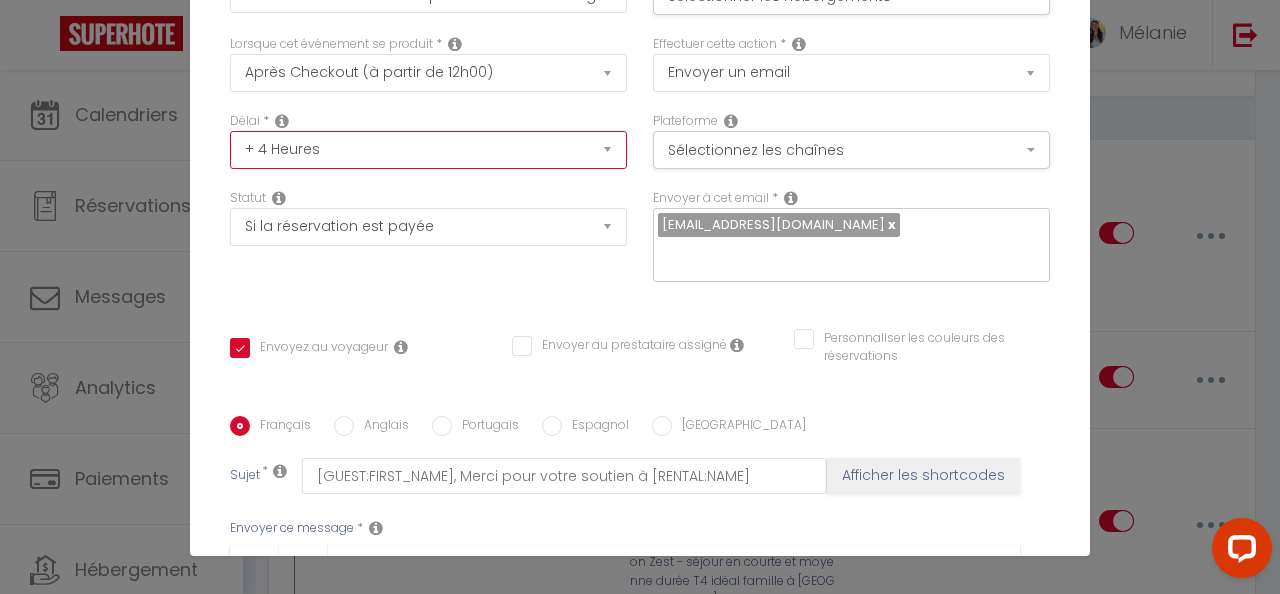 select on "6 Heures" 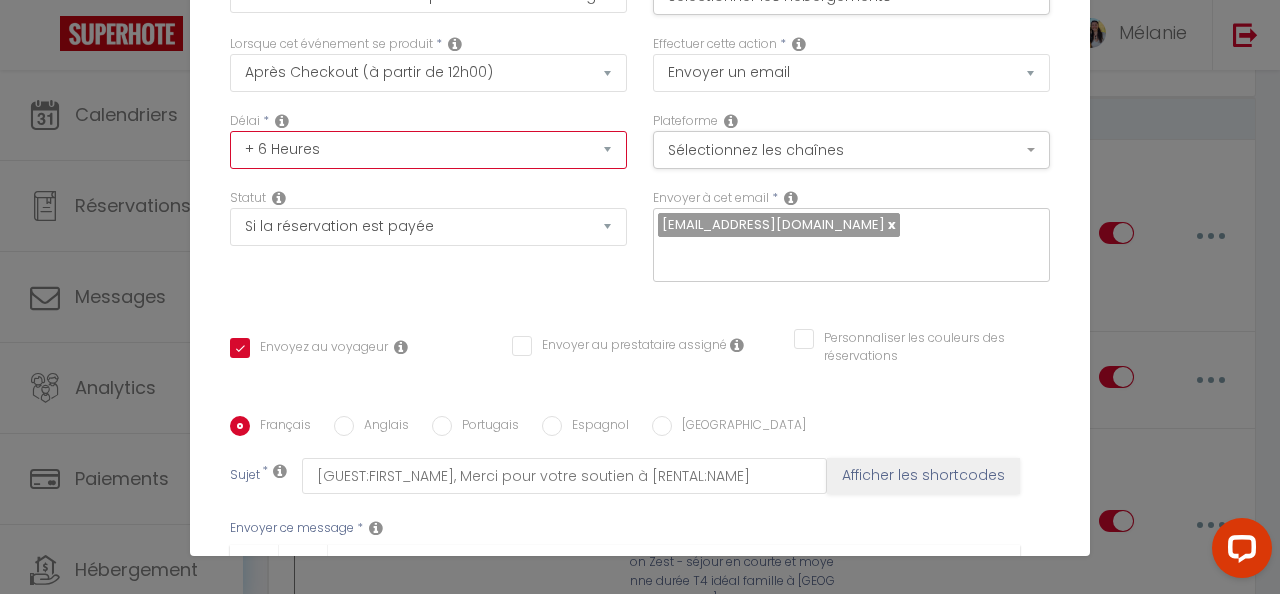 click on "Immédiat + 10 Minutes + 1 Heure + 2 Heures + 3 Heures + 4 Heures + 5 Heures + 6 Heures + 7 Heures + 8 Heures + 9 Heures + 10 Heures + 11 Heures + 12 Heures + 13 Heures + 14 Heures + 15 Heures + 16 Heures + 17 Heures + 18 Heures + 19 Heures + 20 Heures + 21 Heures + 22 Heures + 23 Heures   + 1 Jour + 2 Jours + 3 Jours + 4 Jours + 5 Jours + 6 Jours + 7 Jours + 8 Jours + 9 Jours + 10 Jours + 11 Jours + 12 Jours + 13 Jours + 14 Jours + 15 Jours + 16 Jours + 17 Jours + 18 Jours + 19 Jours + 20 Jours + 21 Jours + 22 Jours + 23 Jours + 24 Jours + 25 Jours + 26 Jours + 27 Jours + 28 Jours + 29 Jours + 30 Jours + 31 Jours + 32 Jours + 33 Jours + 34 Jours + 35 Jours + 36 Jours + 37 Jours + 38 Jours + 39 Jours + 40 Jours + 41 Jours + 42 Jours + 43 Jours + 44 Jours + 45 Jours + 46 Jours + 47 Jours + 48 Jours + 49 Jours + 50 Jours + 51 Jours + 52 Jours + 53 Jours + 54 Jours + 55 Jours + 56 Jours + 57 Jours + 58 Jours + 59 Jours + 60 Jours + 61 Jours + 62 Jours + 63 Jours + 64 Jours + 65 Jours + 66 Jours + 67 Jours" at bounding box center (428, 150) 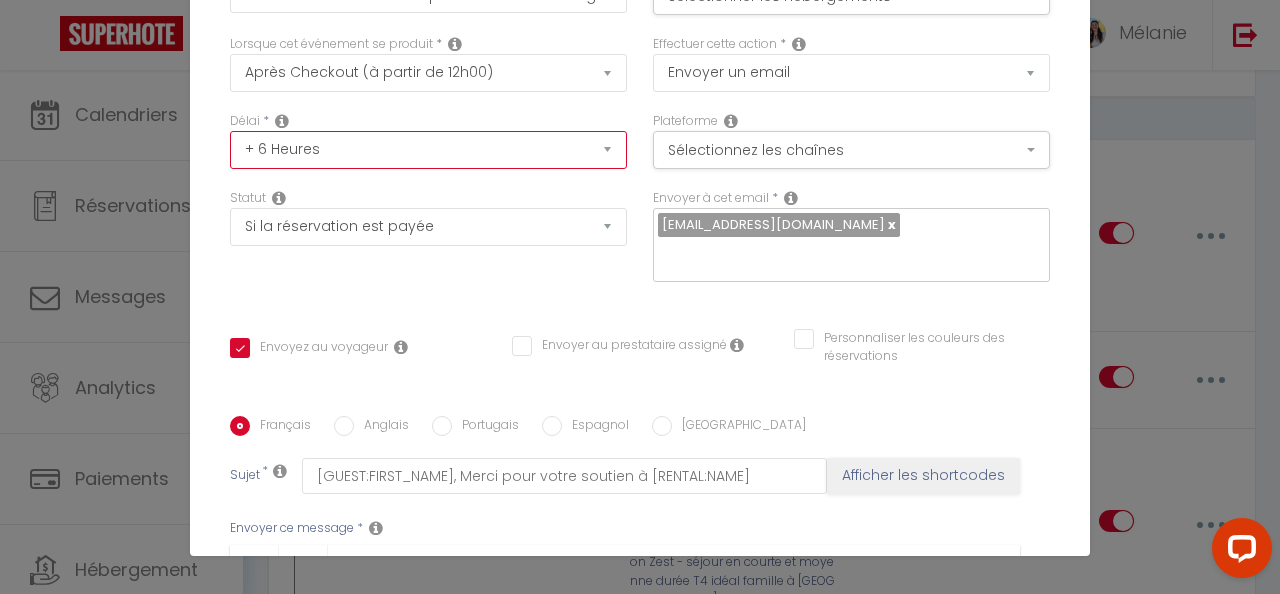 checkbox on "true" 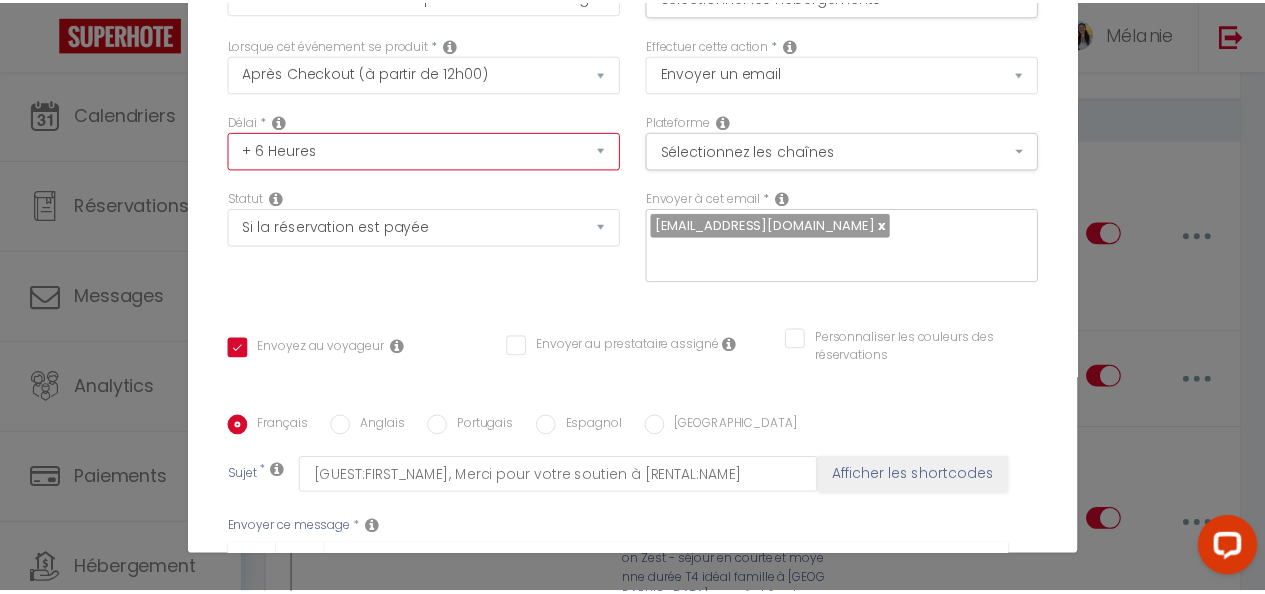 scroll, scrollTop: 495, scrollLeft: 0, axis: vertical 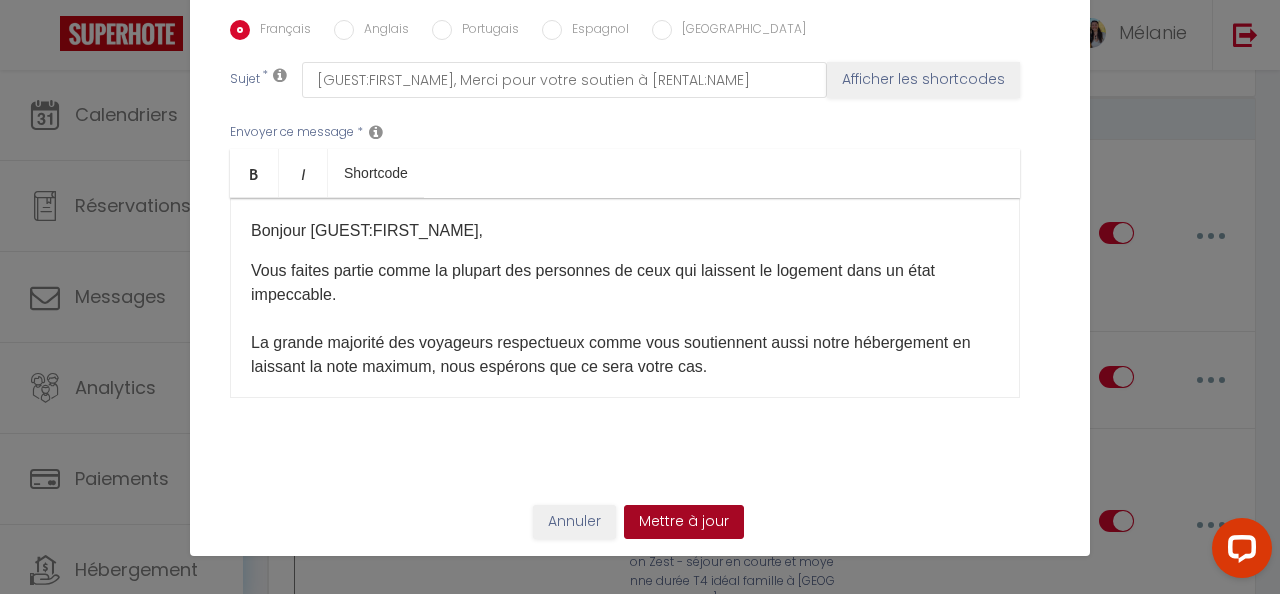 click on "Mettre à jour" at bounding box center [684, 522] 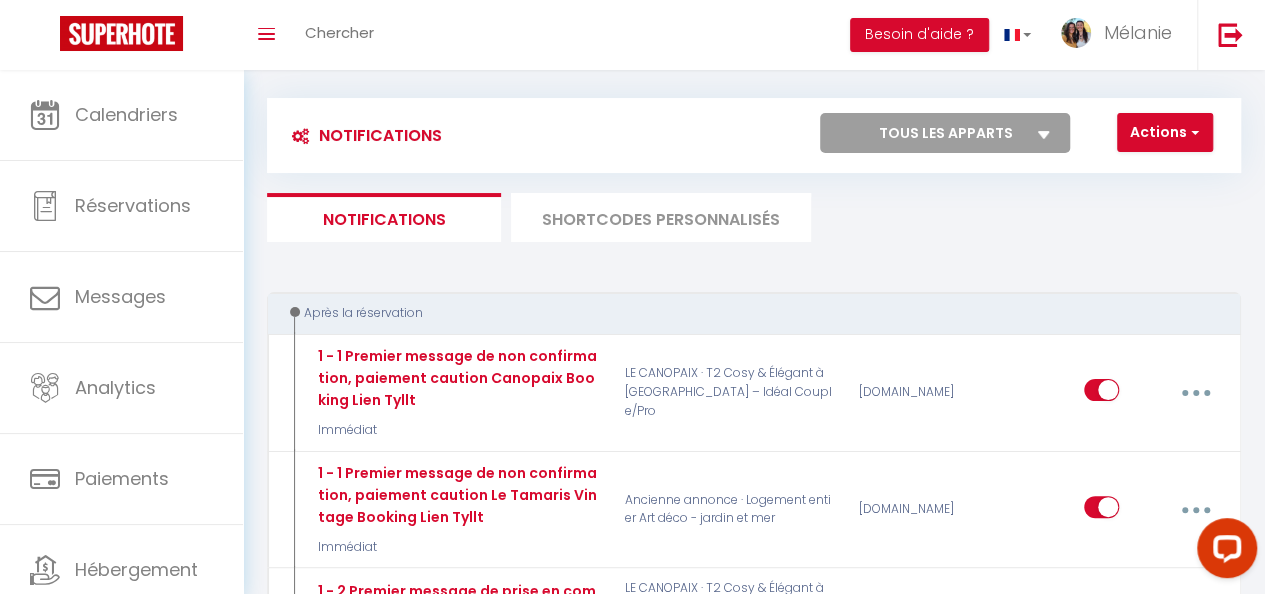 scroll, scrollTop: 0, scrollLeft: 0, axis: both 